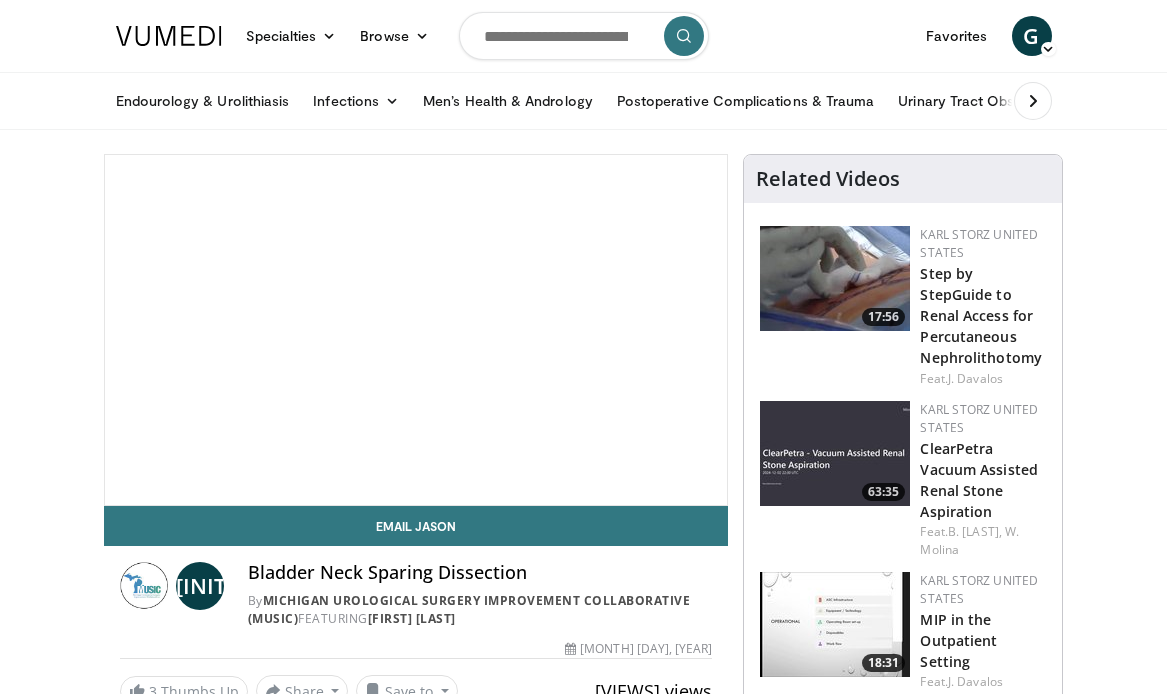 scroll, scrollTop: 0, scrollLeft: 0, axis: both 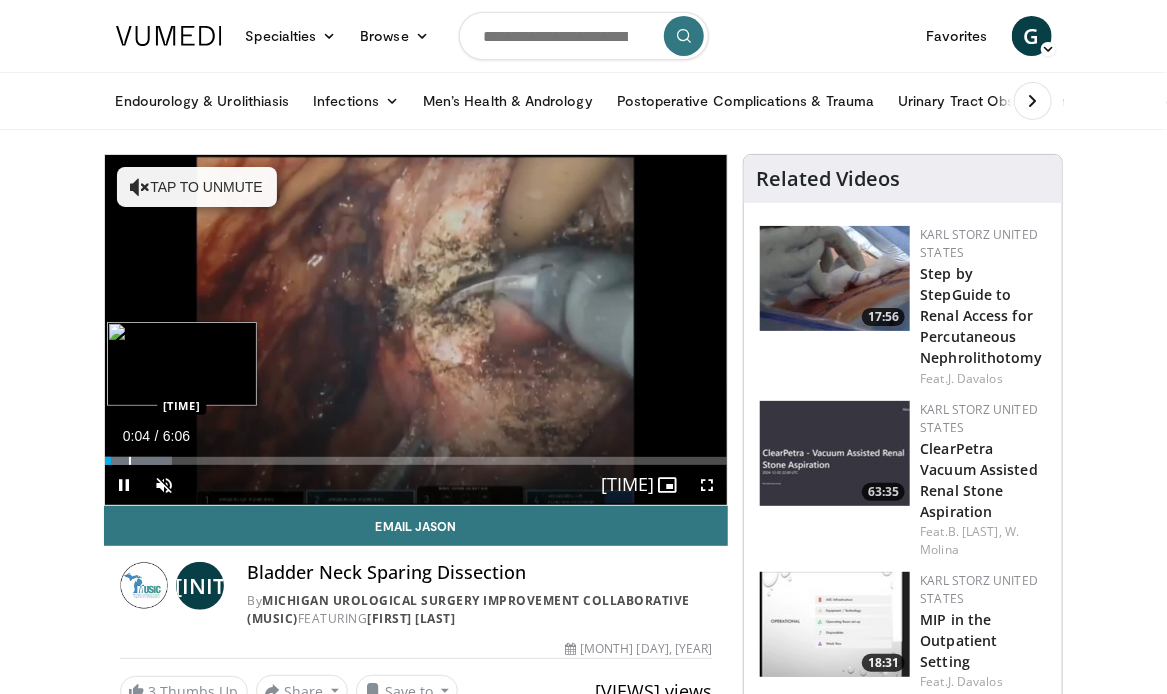 click on "Loaded :  10.89% 0:04 0:14" at bounding box center [416, 455] 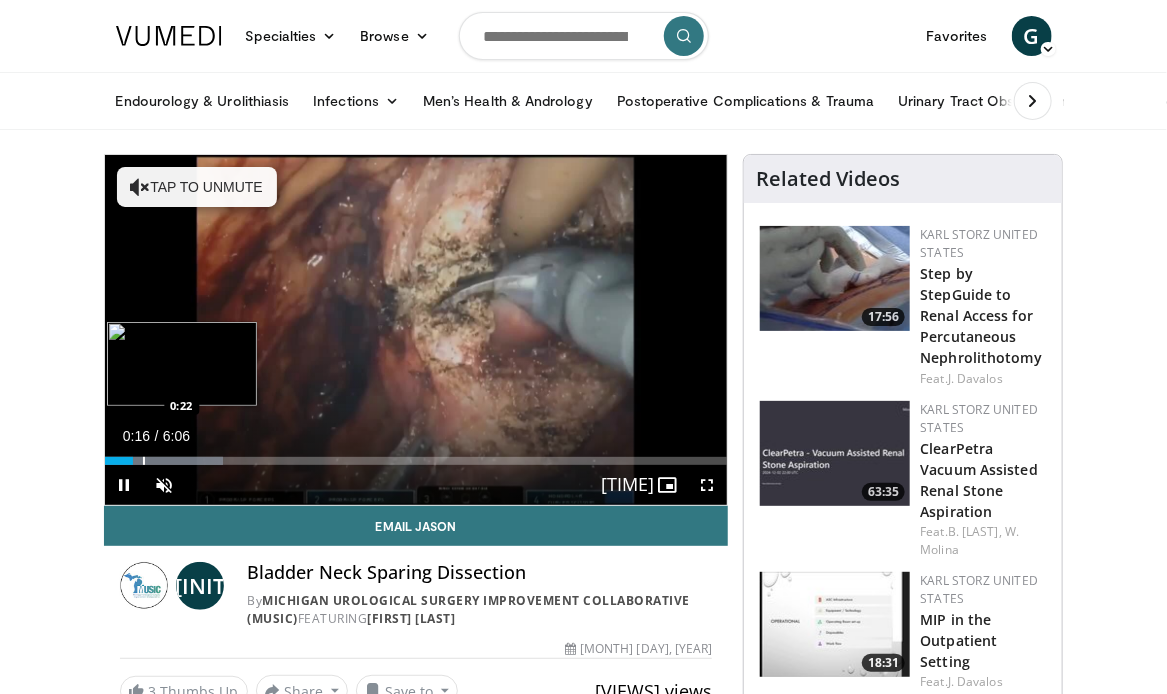 click on "Loaded :  19.08% 0:16 0:22" at bounding box center (416, 455) 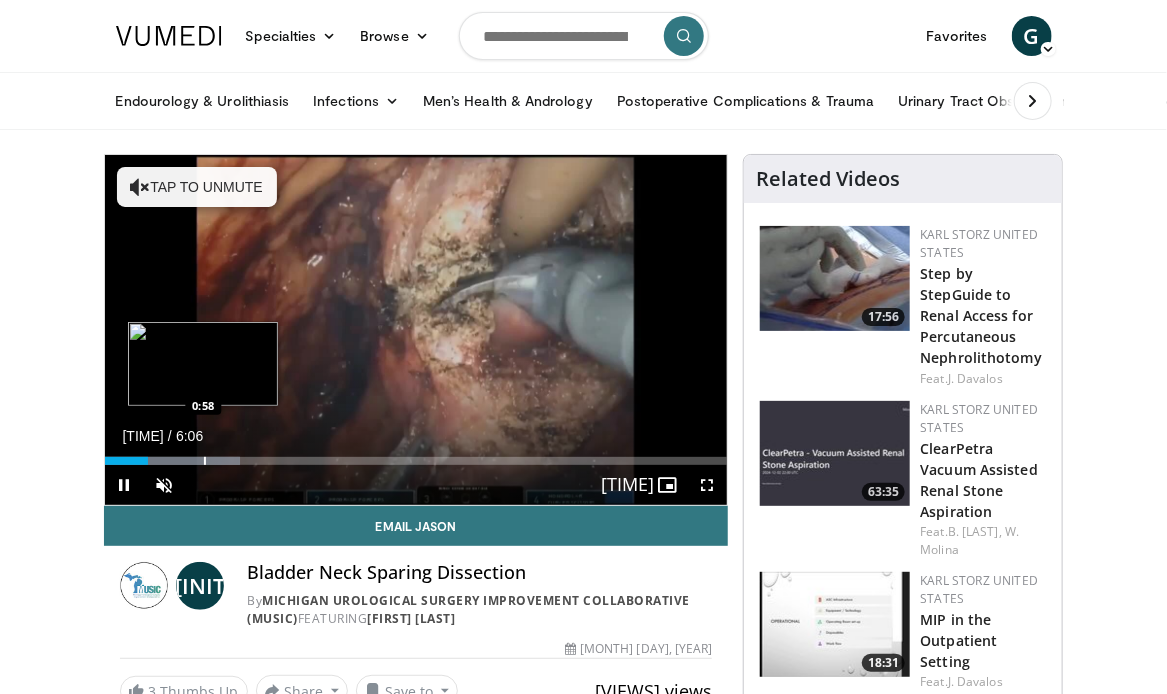 click on "Loaded :  21.81% 0:25 0:58" at bounding box center (416, 455) 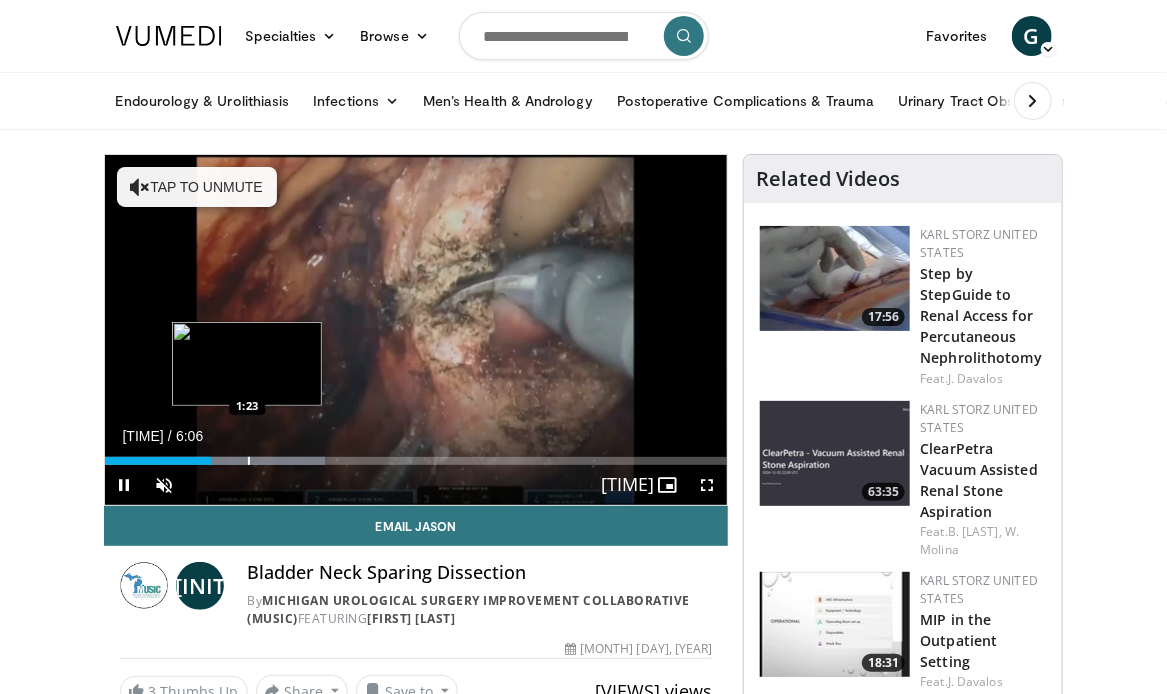click on "Loaded :  35.45% 1:02 1:23" at bounding box center [416, 455] 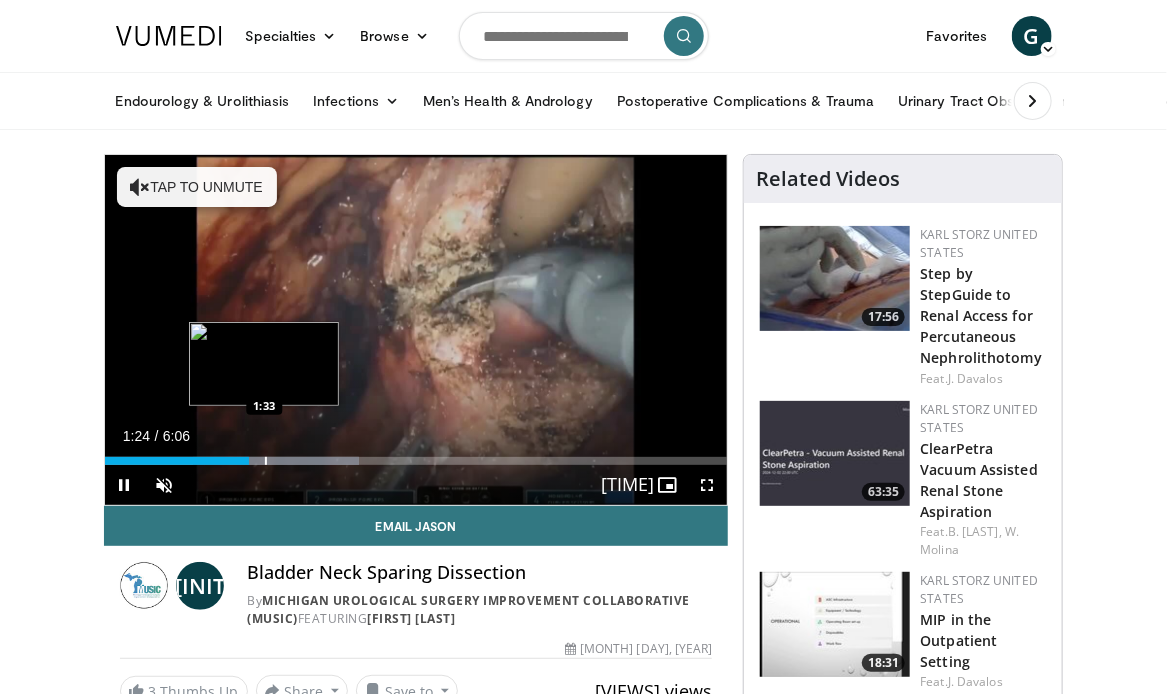 click on "Loaded :  40.90% 1:24 1:33" at bounding box center [416, 461] 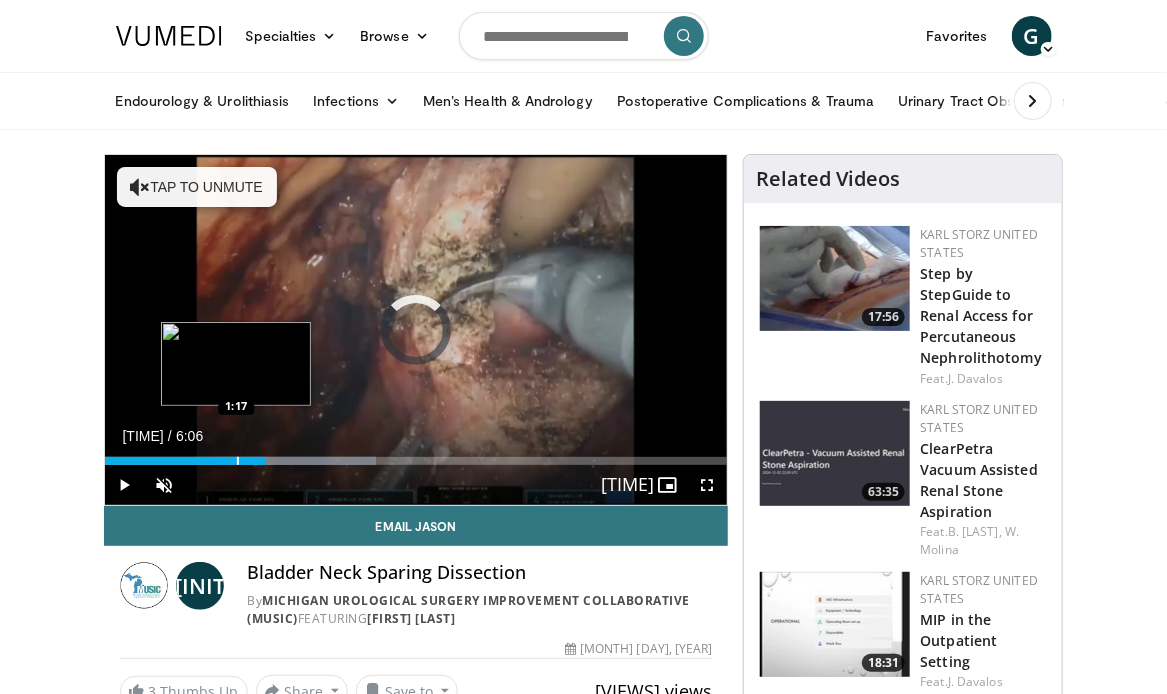 click at bounding box center (238, 461) 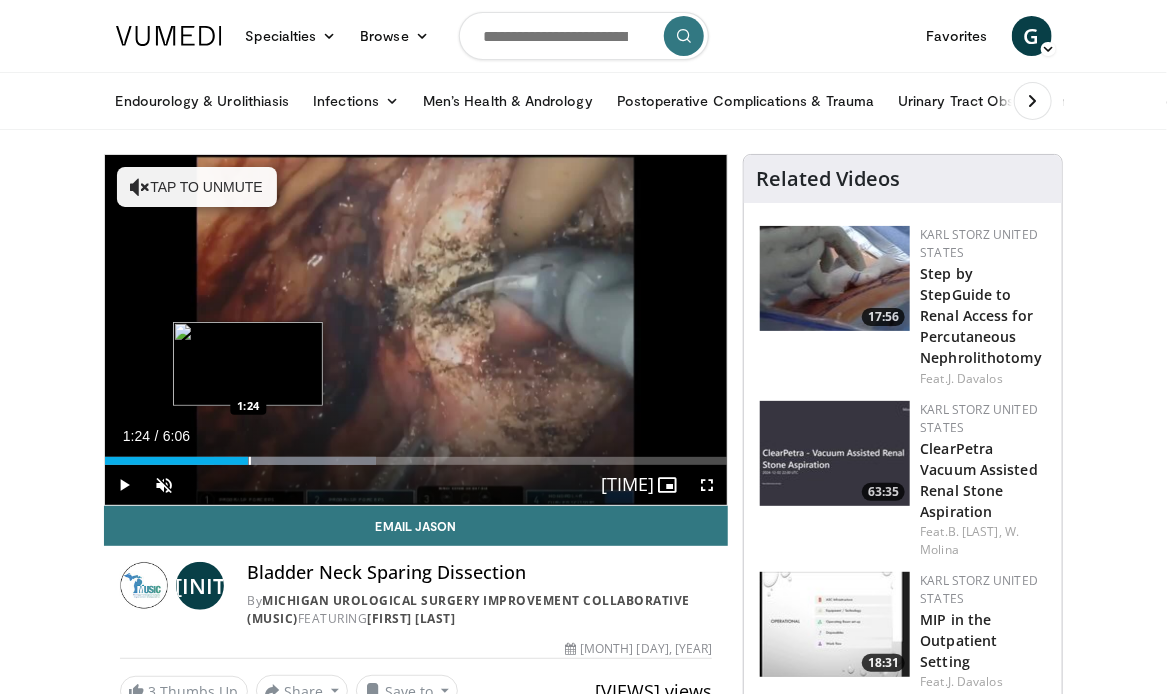 click at bounding box center (250, 461) 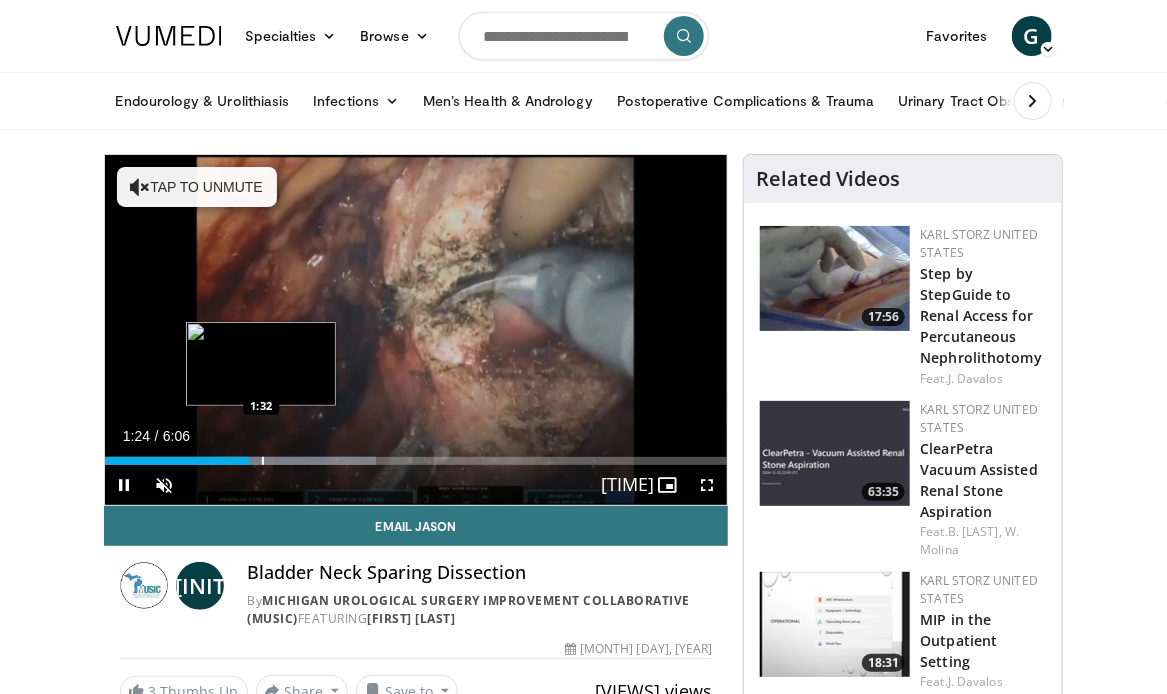 click at bounding box center [263, 461] 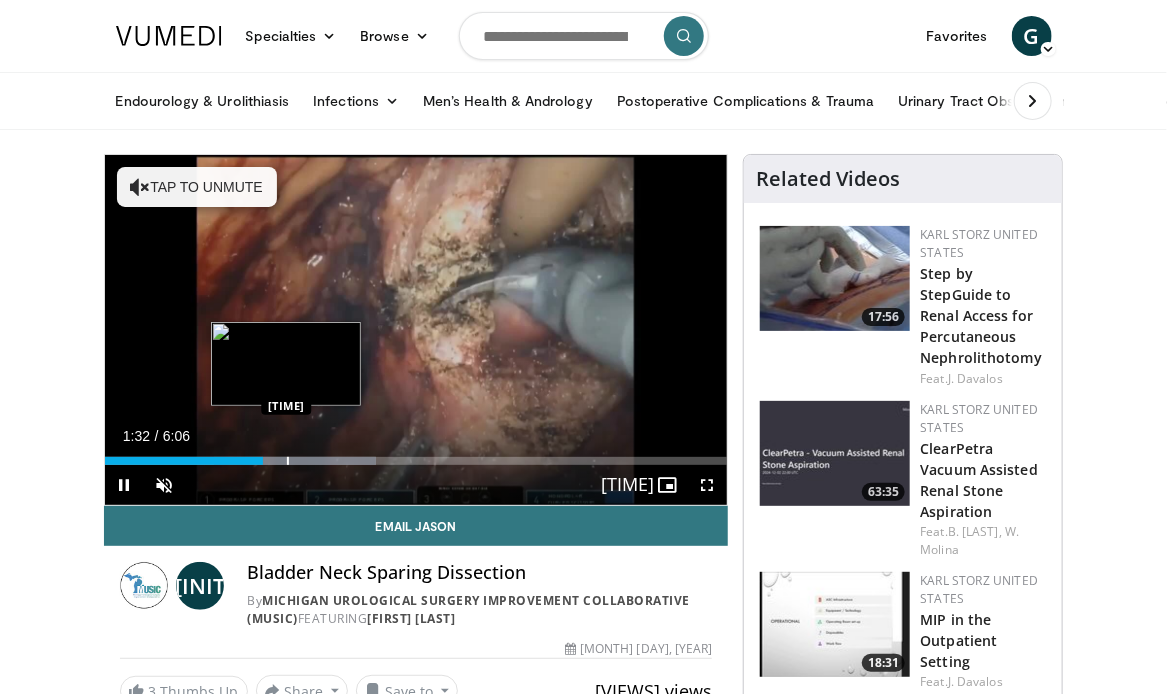click at bounding box center (288, 461) 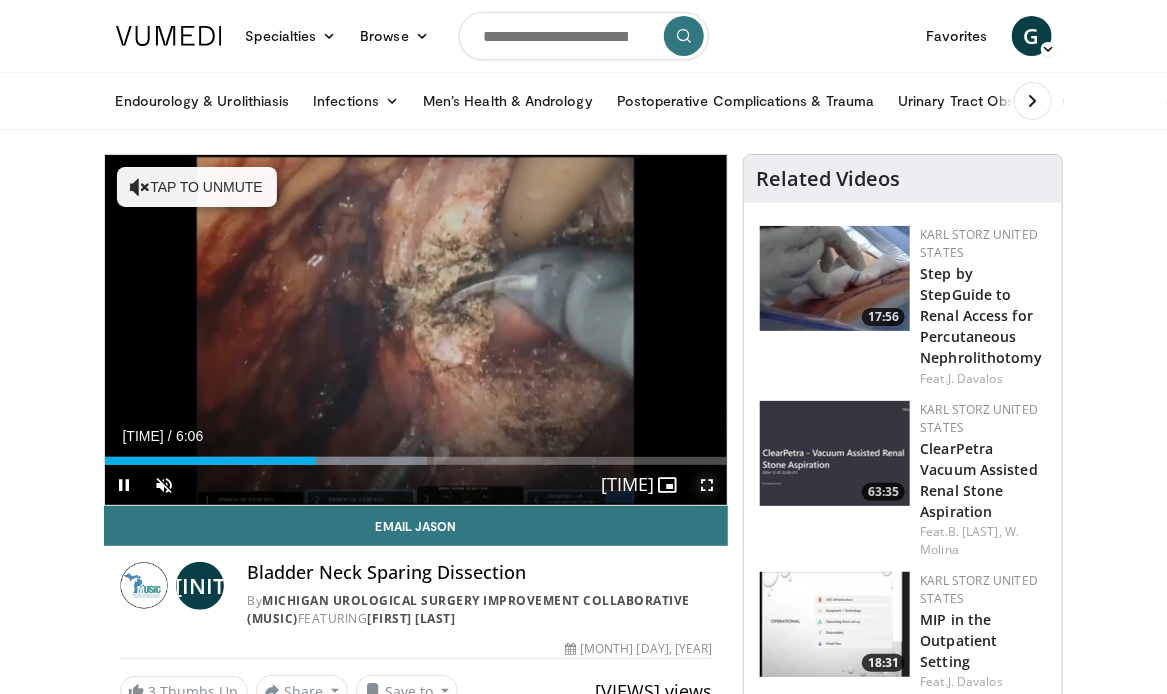 click at bounding box center (707, 485) 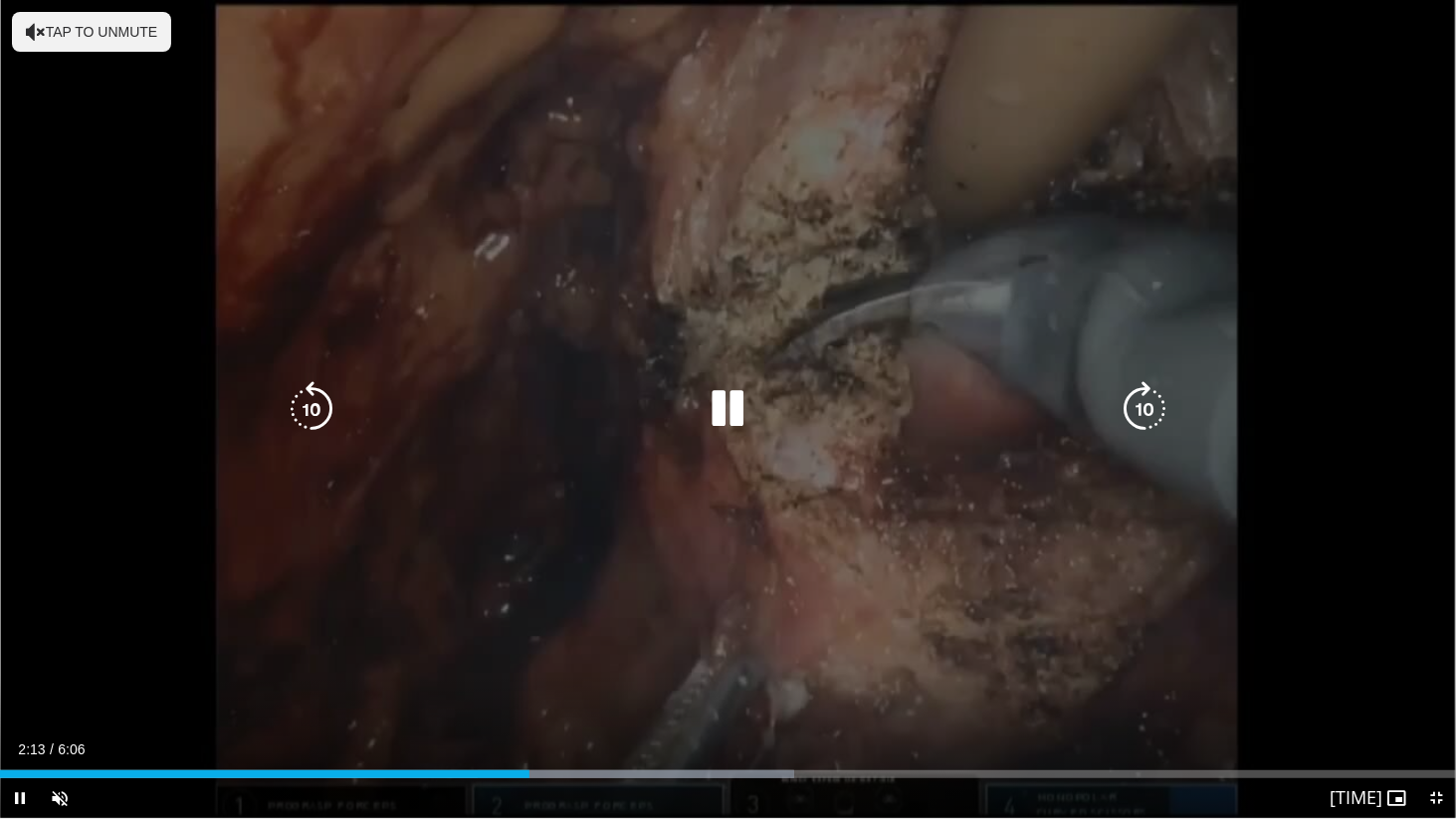 click on "Tap to unmute" at bounding box center [92, 32] 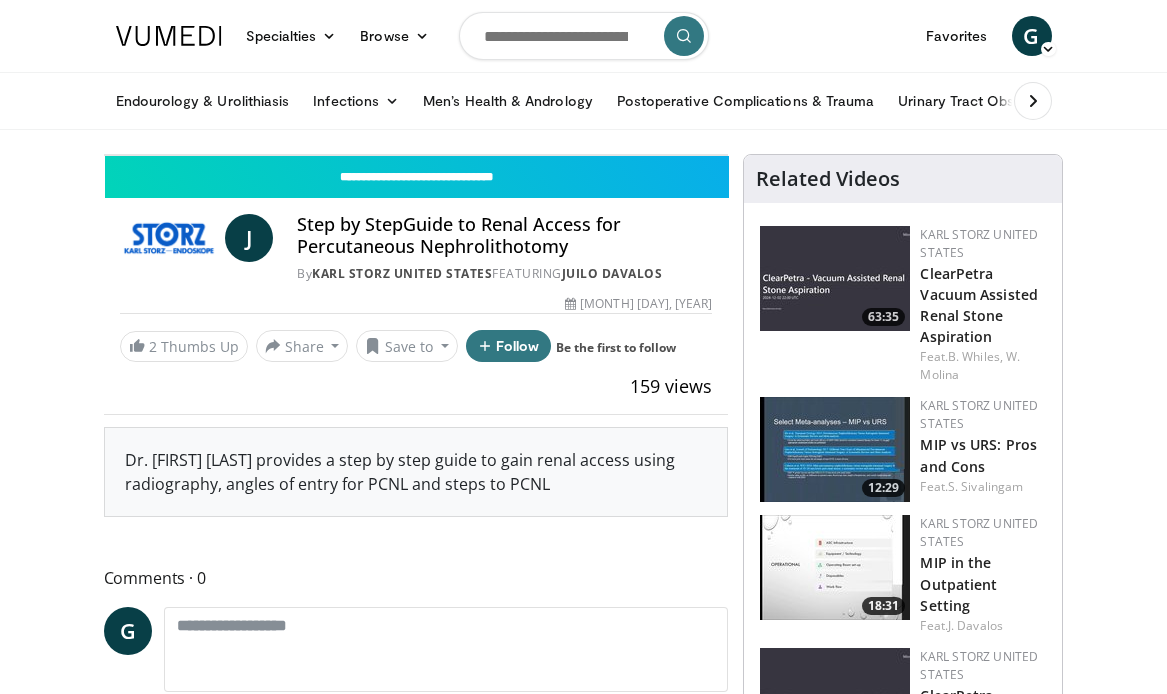 scroll, scrollTop: 0, scrollLeft: 0, axis: both 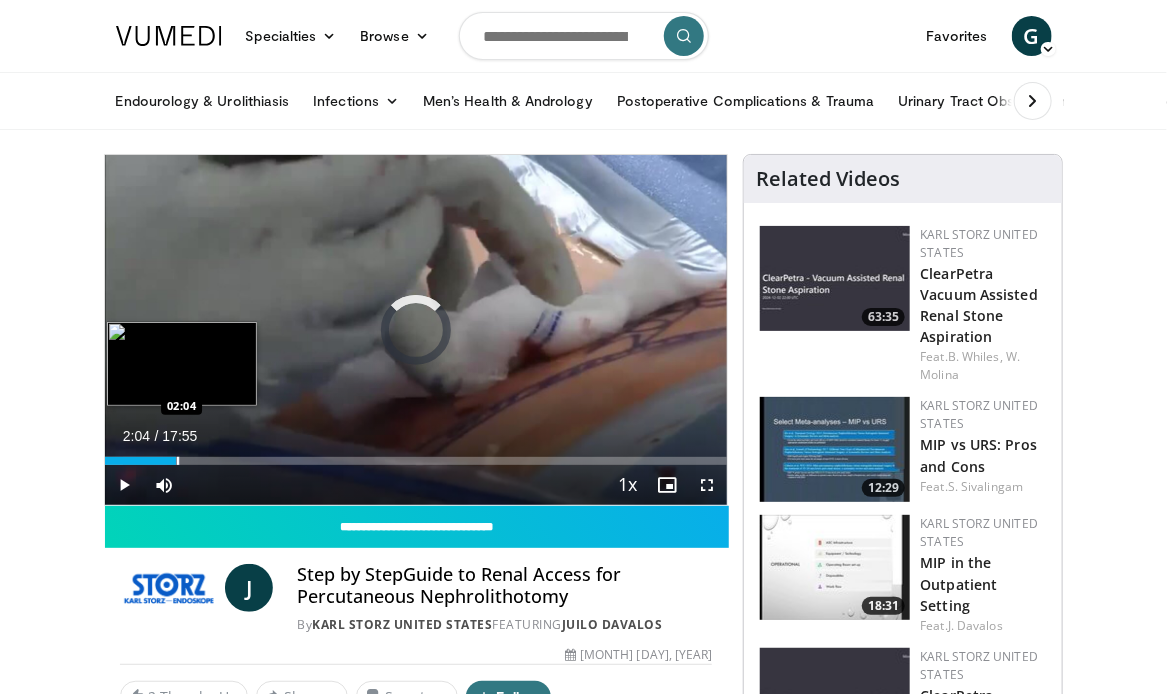 click at bounding box center [178, 461] 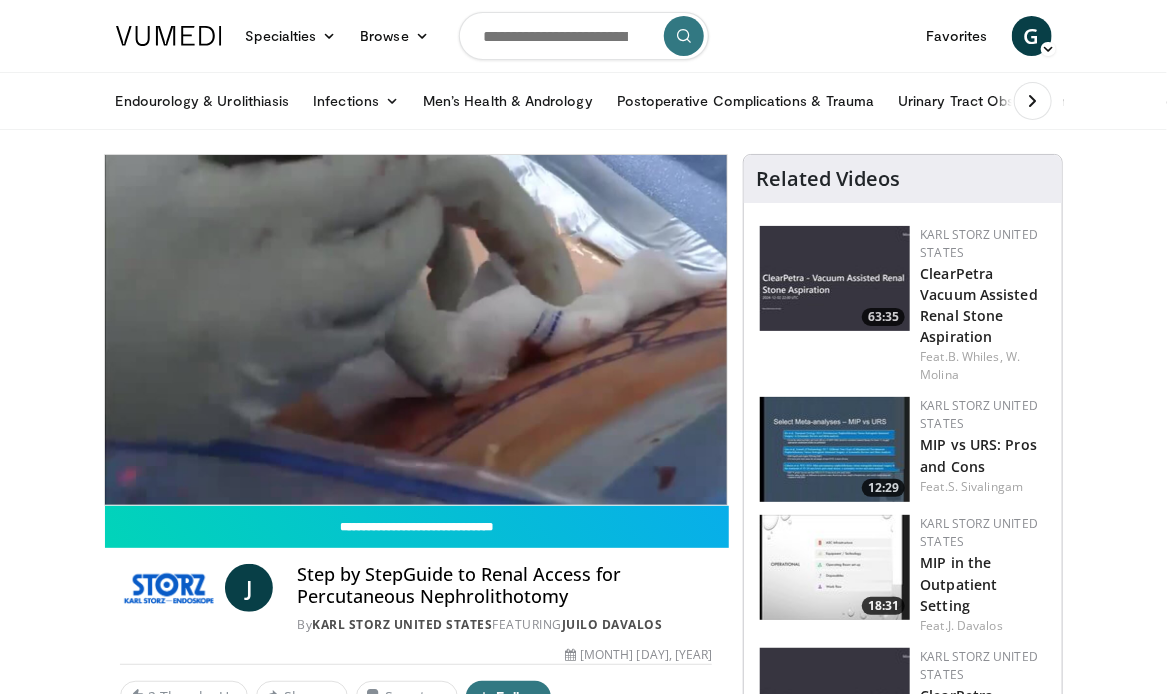 click on "**********" at bounding box center [416, 330] 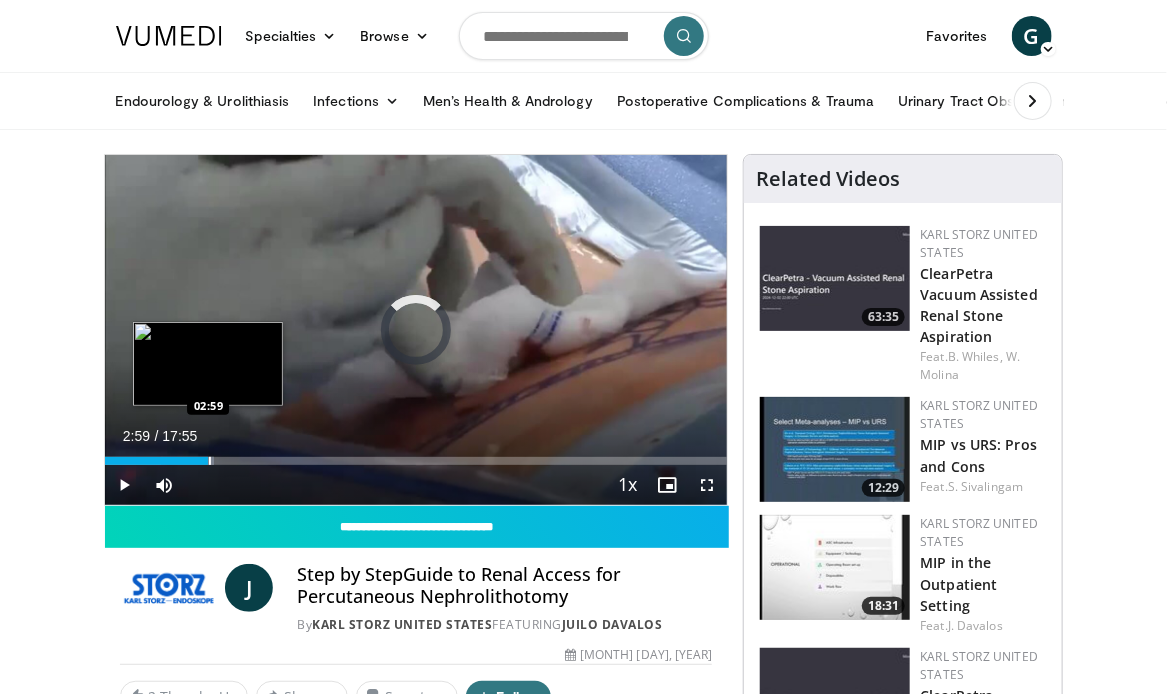 click on "Loaded :  17.63% 02:09 02:59" at bounding box center (416, 455) 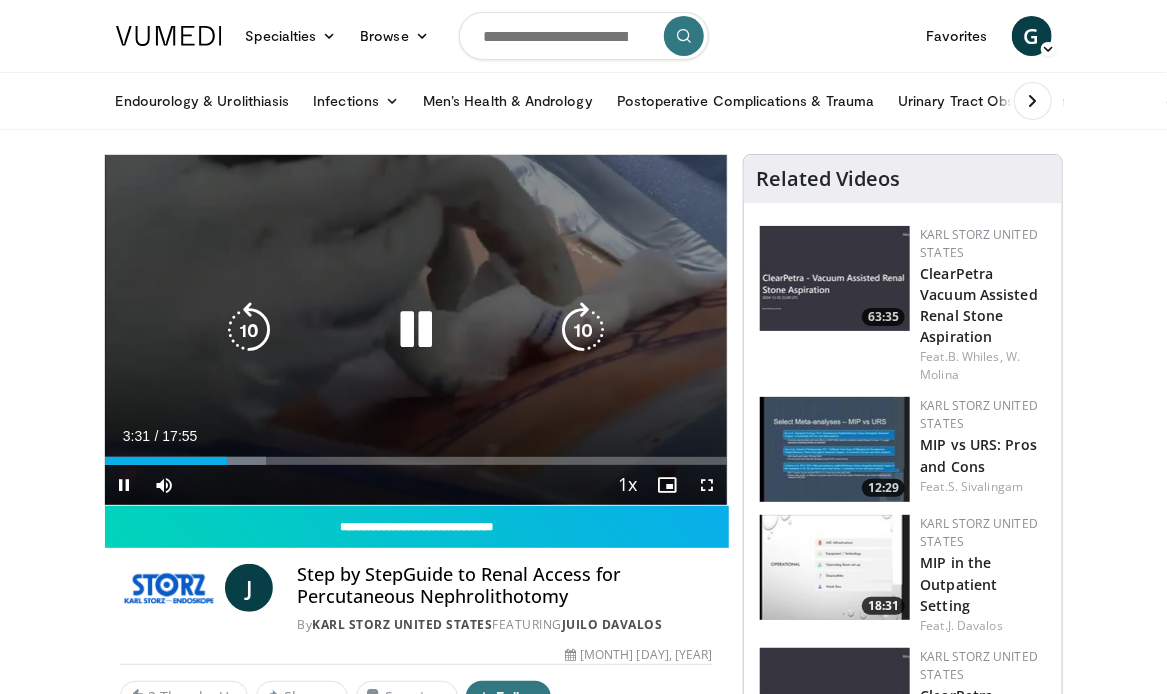 click on "10 seconds
Tap to unmute" at bounding box center [416, 330] 